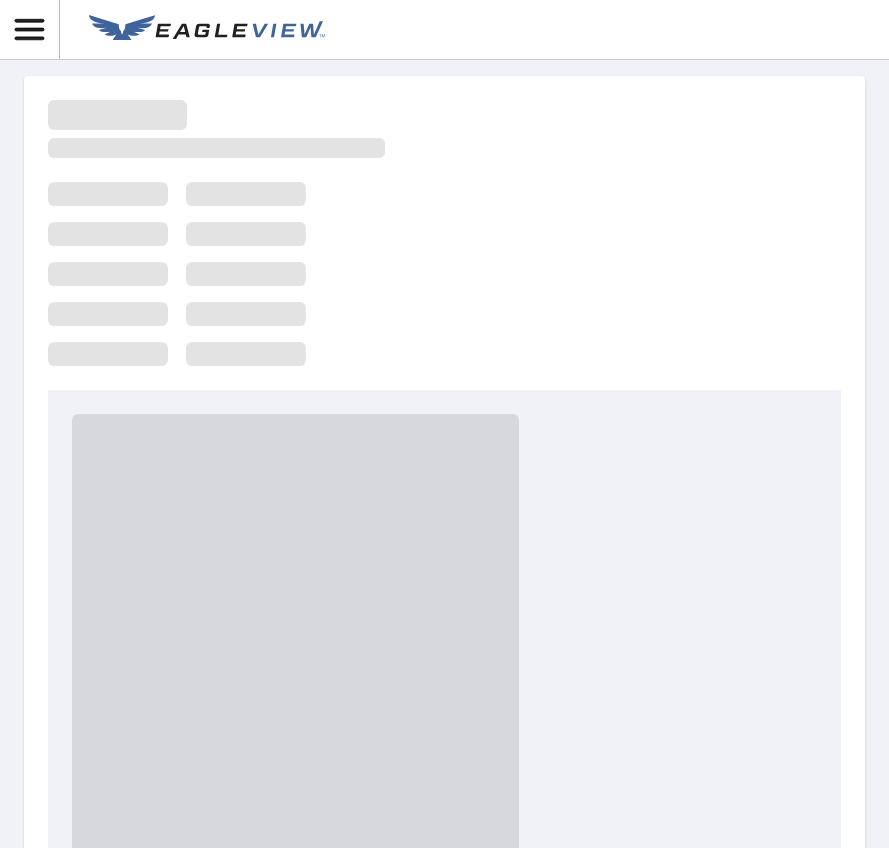 scroll, scrollTop: 0, scrollLeft: 0, axis: both 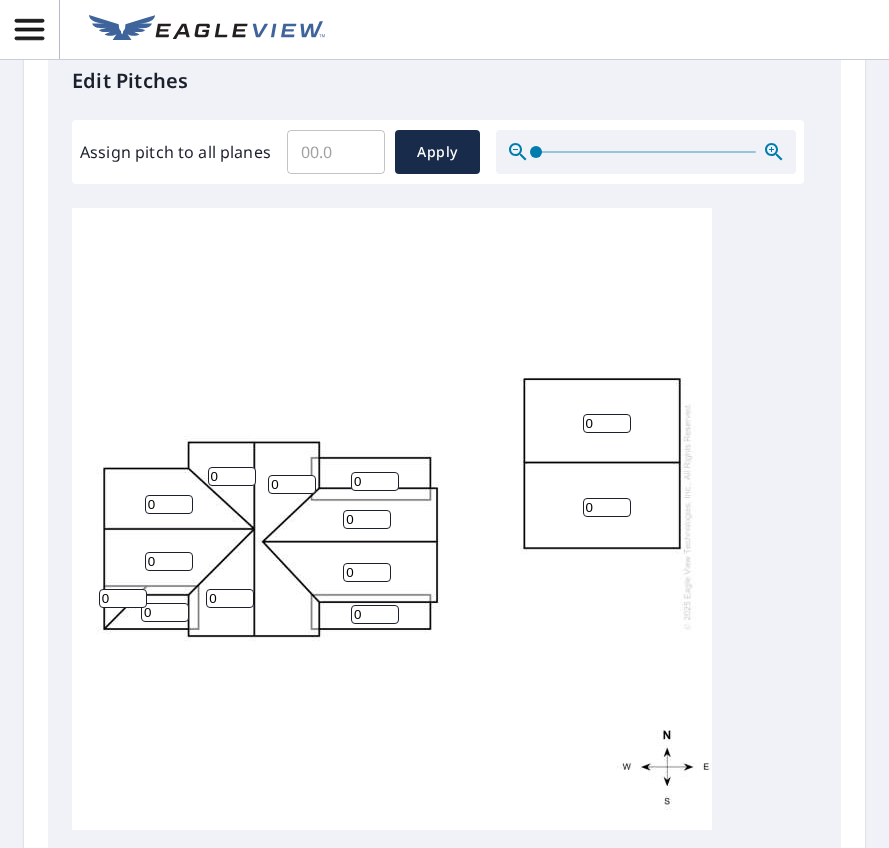 click on "Assign pitch to all planes" at bounding box center [336, 152] 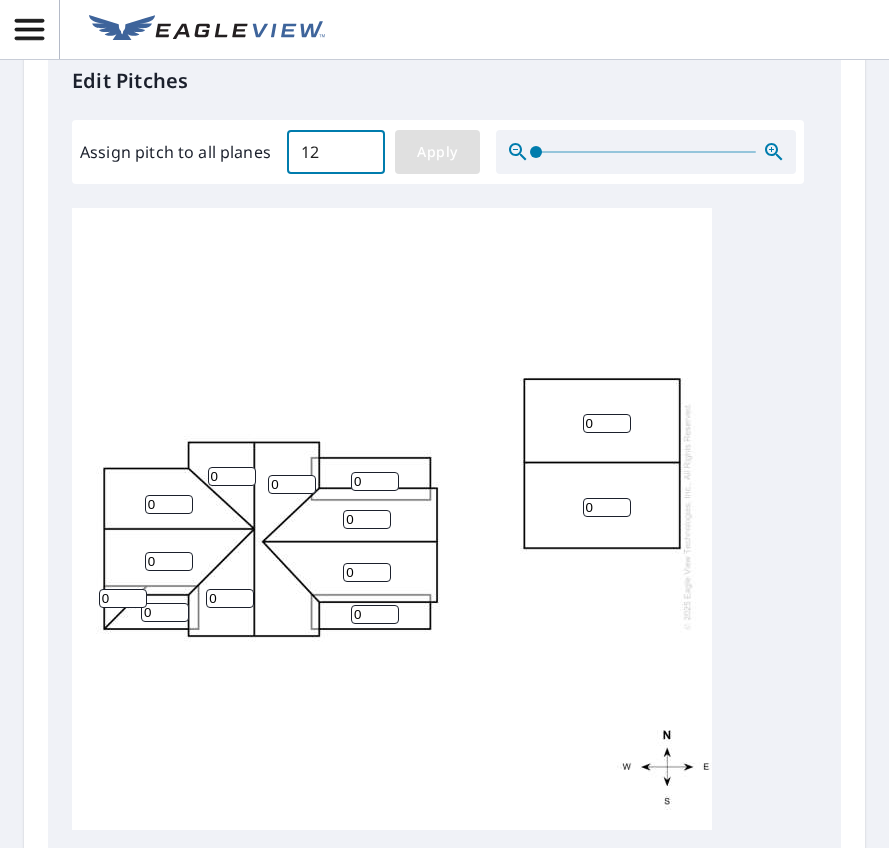 type on "12" 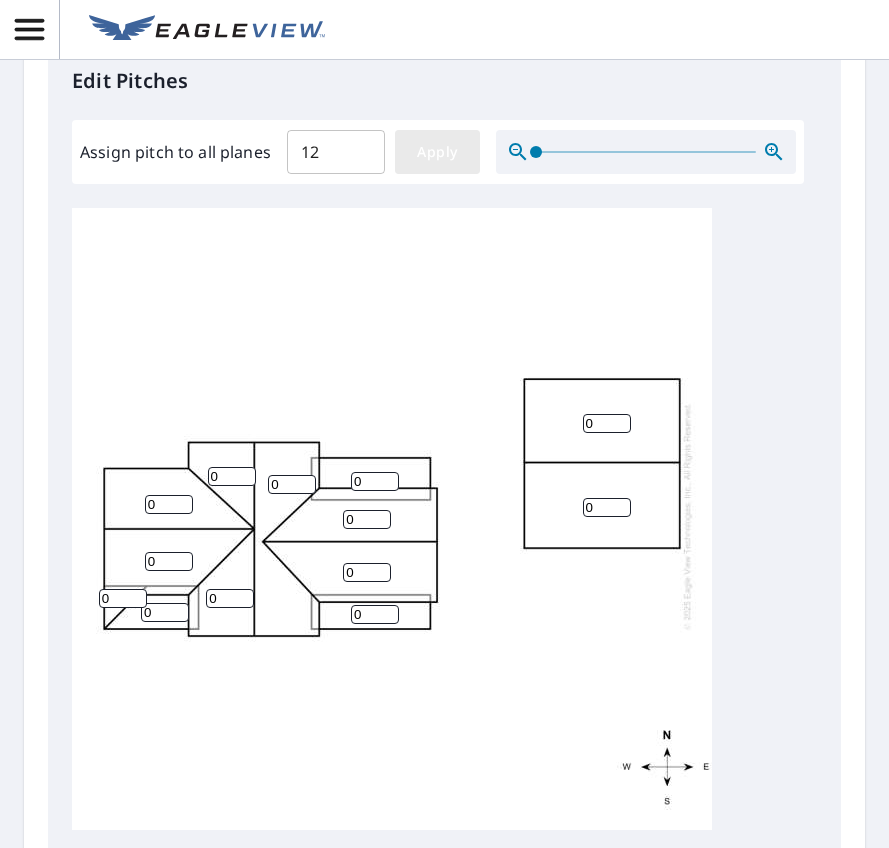 click on "Apply" at bounding box center [437, 152] 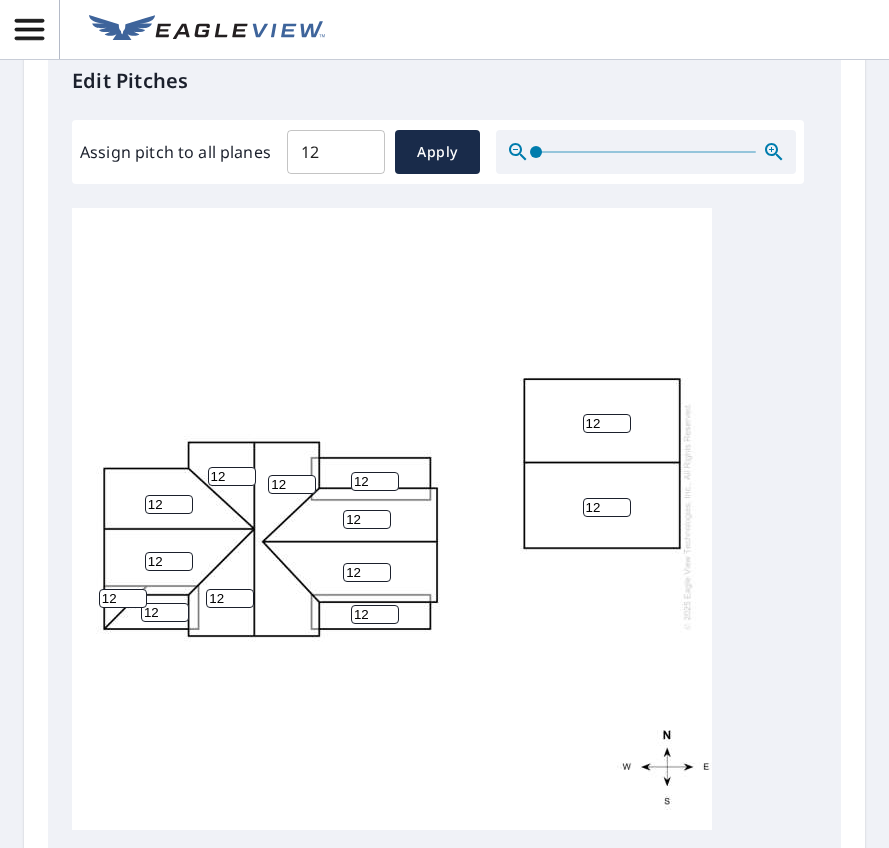 drag, startPoint x: 373, startPoint y: 660, endPoint x: 342, endPoint y: 660, distance: 31 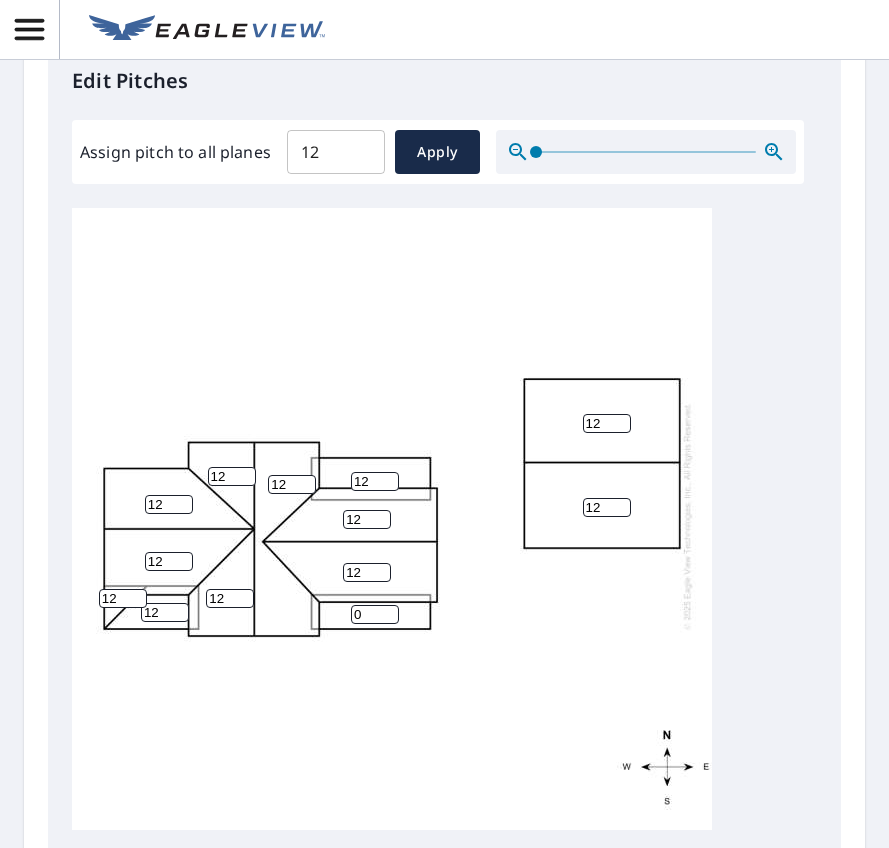 type on "0" 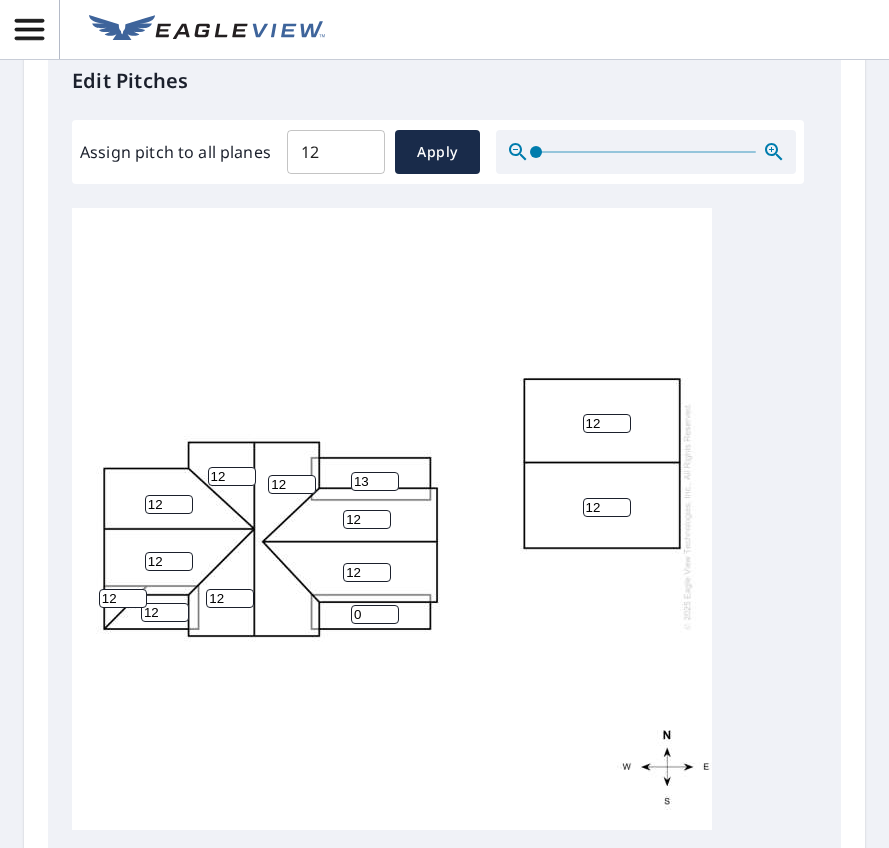click on "13" at bounding box center (375, 481) 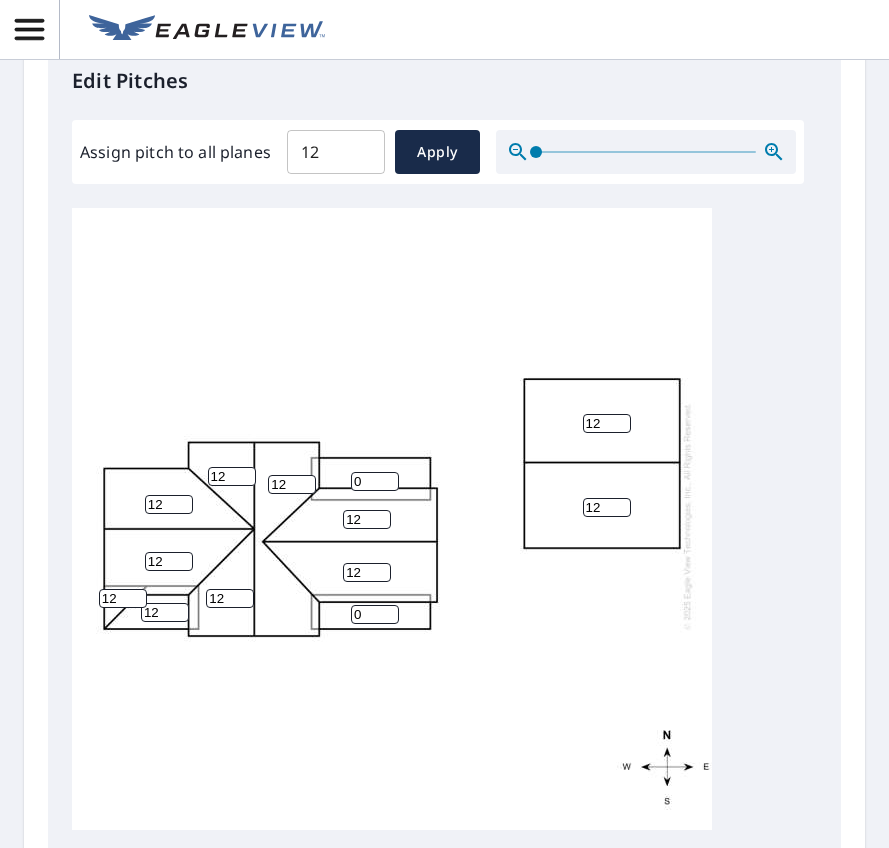 type on "0" 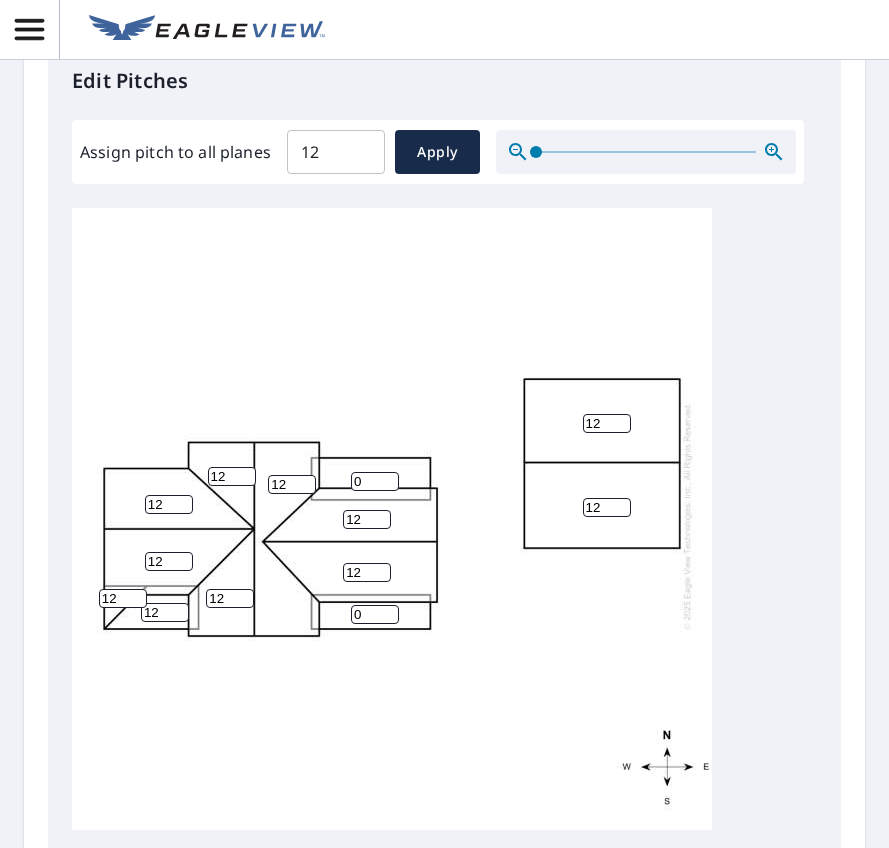 drag, startPoint x: 159, startPoint y: 658, endPoint x: 143, endPoint y: 660, distance: 16.124516 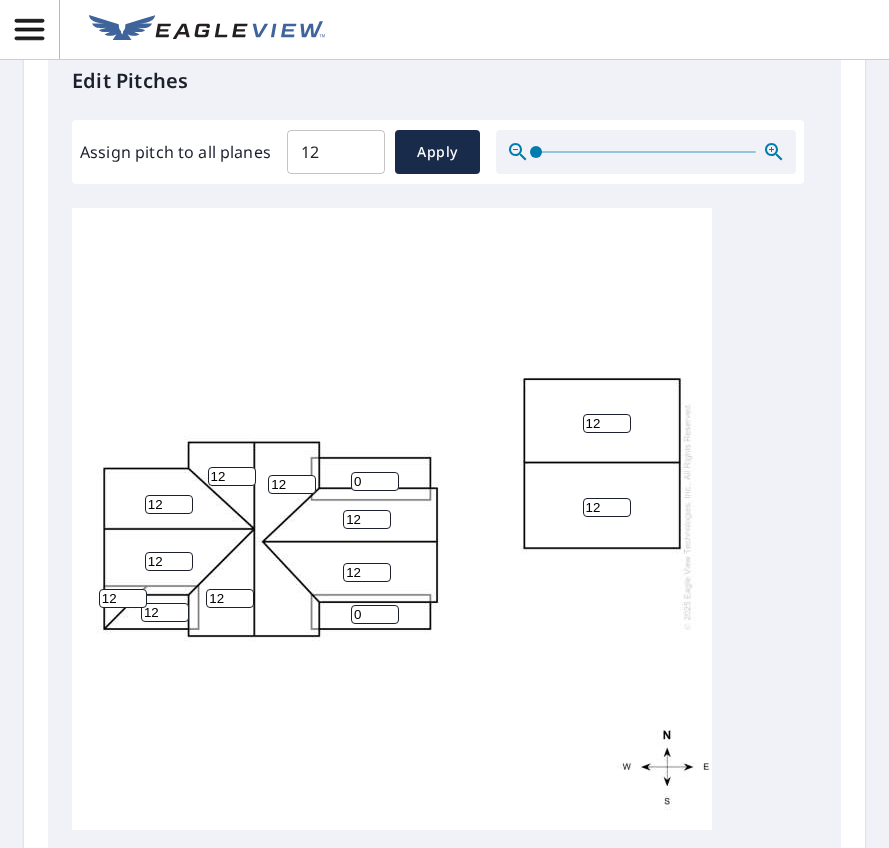 click on "12" at bounding box center [165, 612] 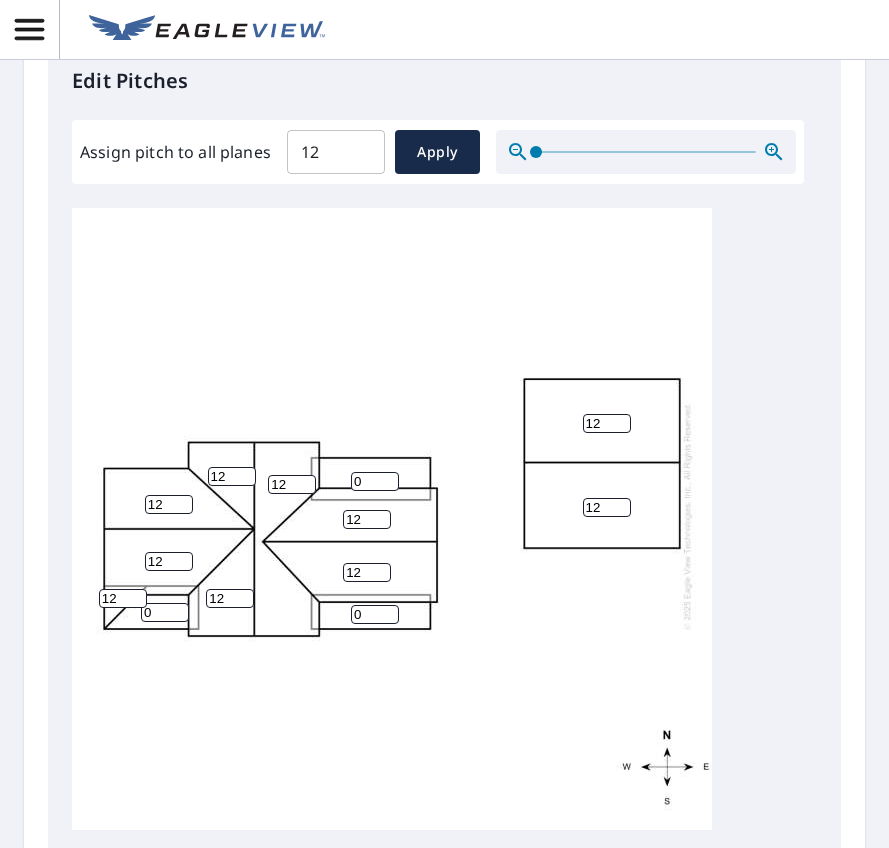 type on "0" 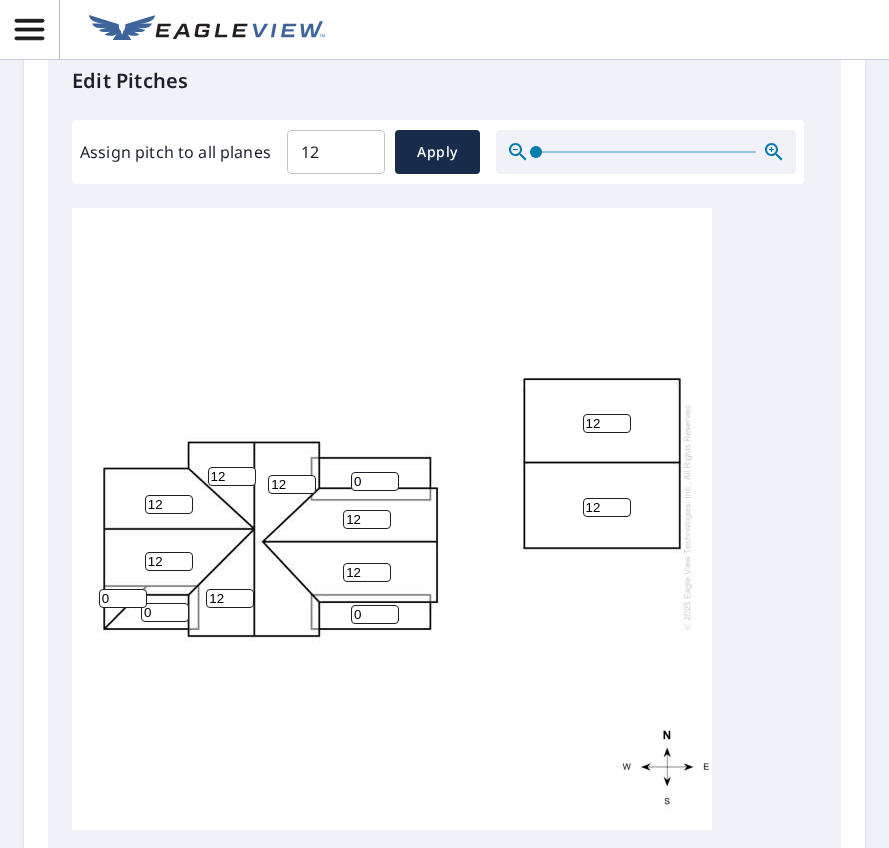 type on "0" 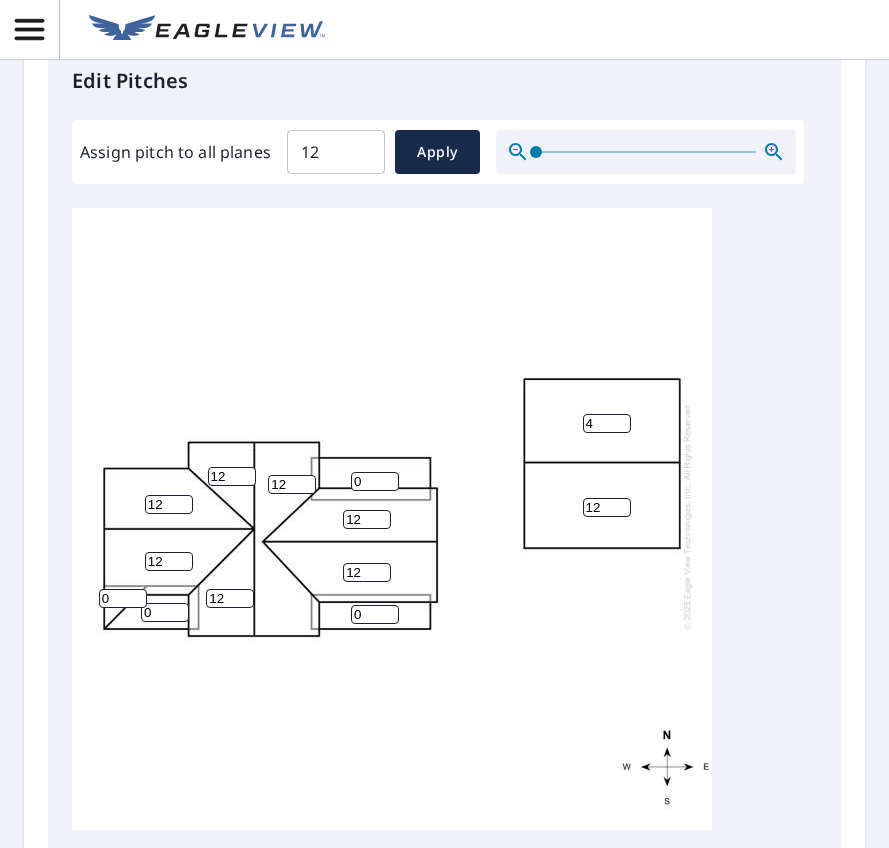 type on "4" 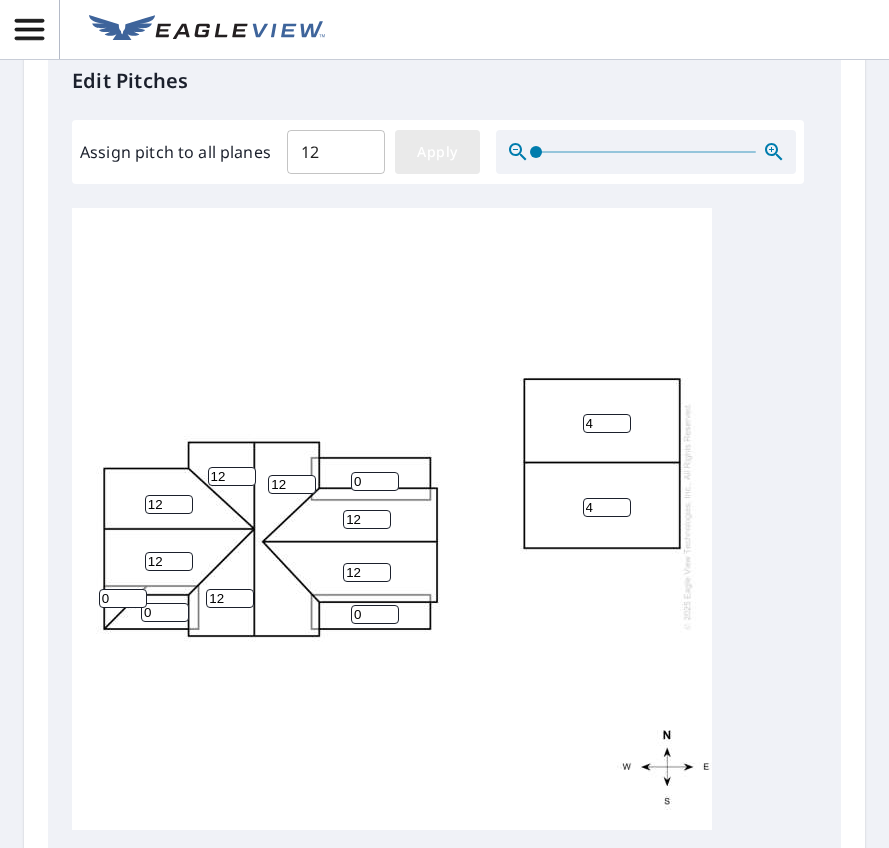 click on "Apply" at bounding box center [437, 152] 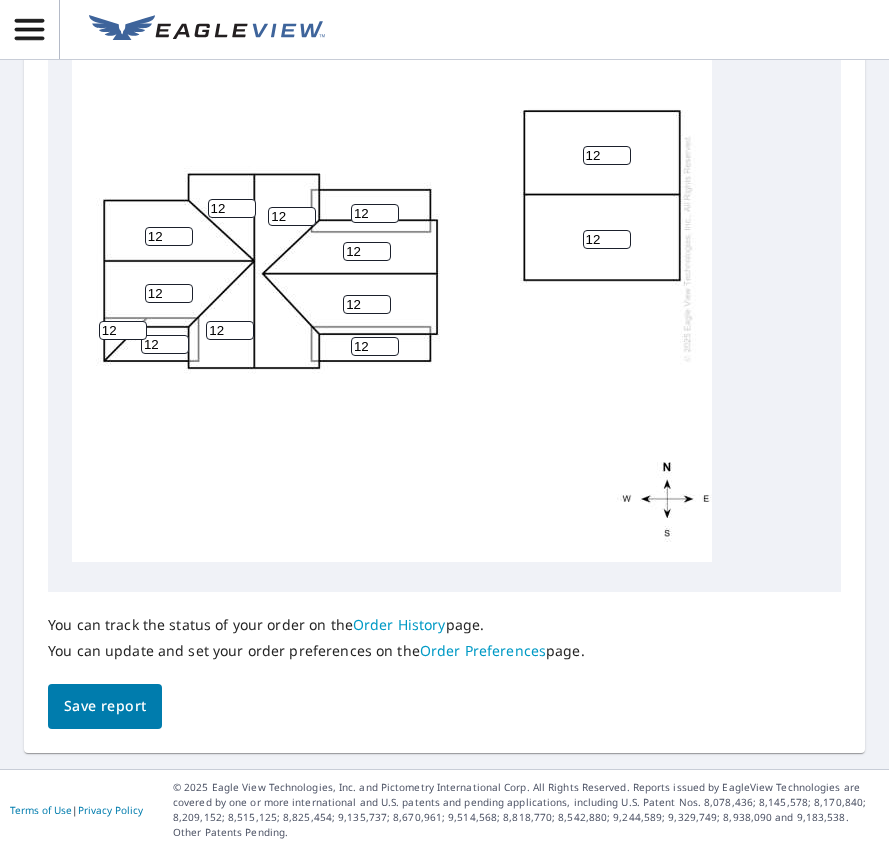 scroll, scrollTop: 1100, scrollLeft: 0, axis: vertical 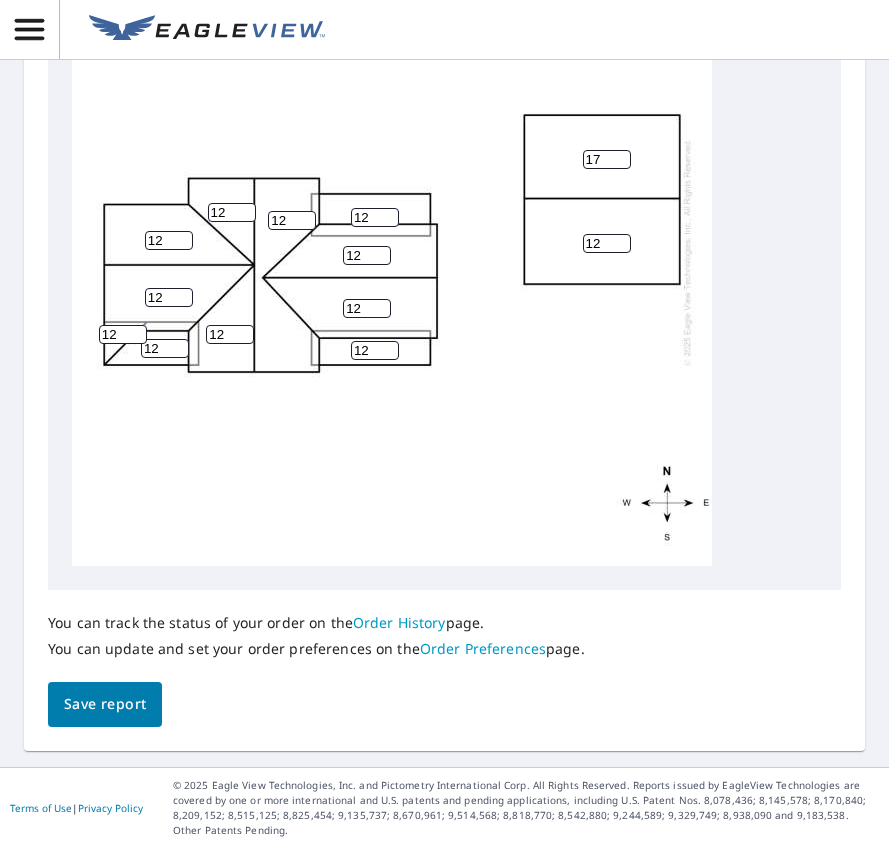 drag, startPoint x: 612, startPoint y: 187, endPoint x: 578, endPoint y: 187, distance: 34 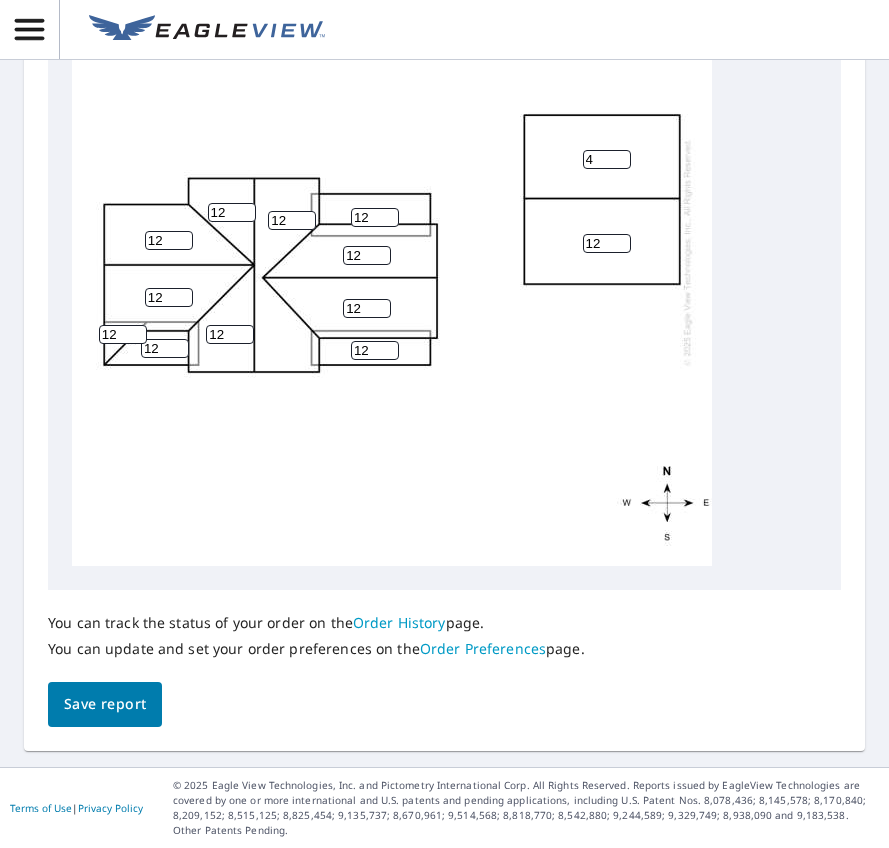 type on "4" 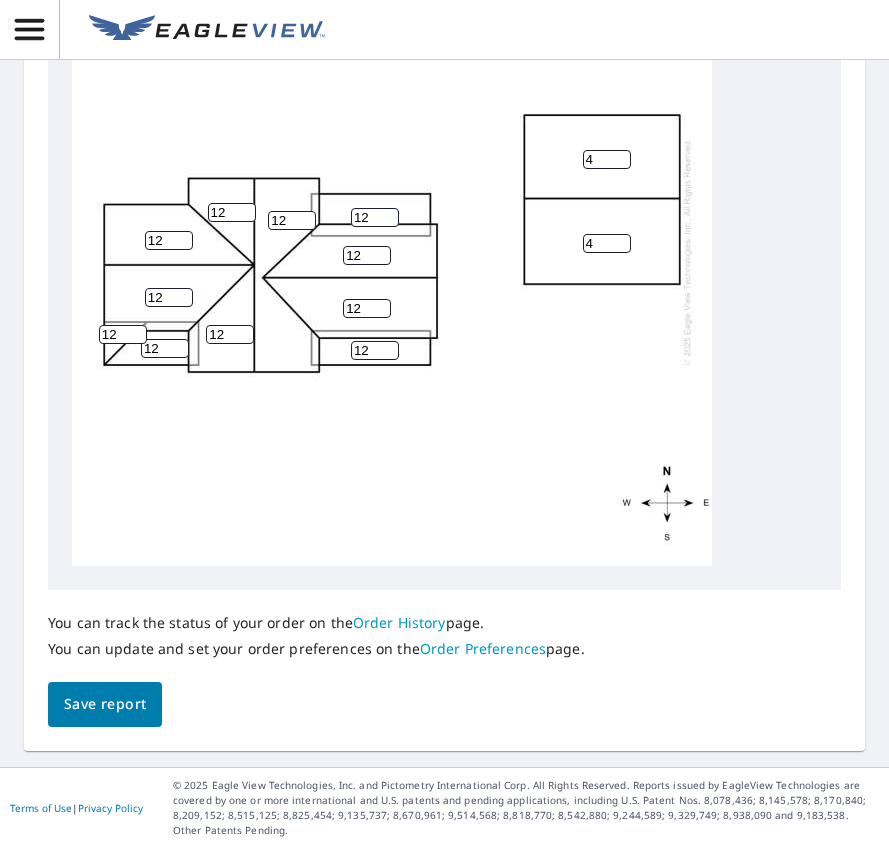 type on "4" 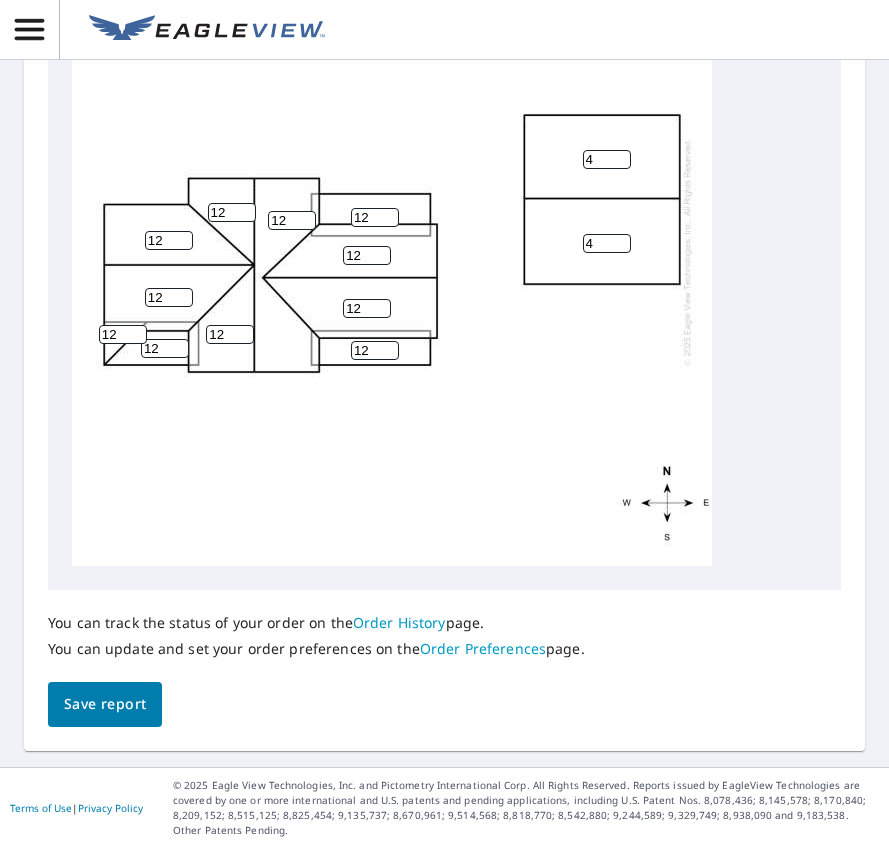 drag, startPoint x: 370, startPoint y: 246, endPoint x: 349, endPoint y: 244, distance: 21.095022 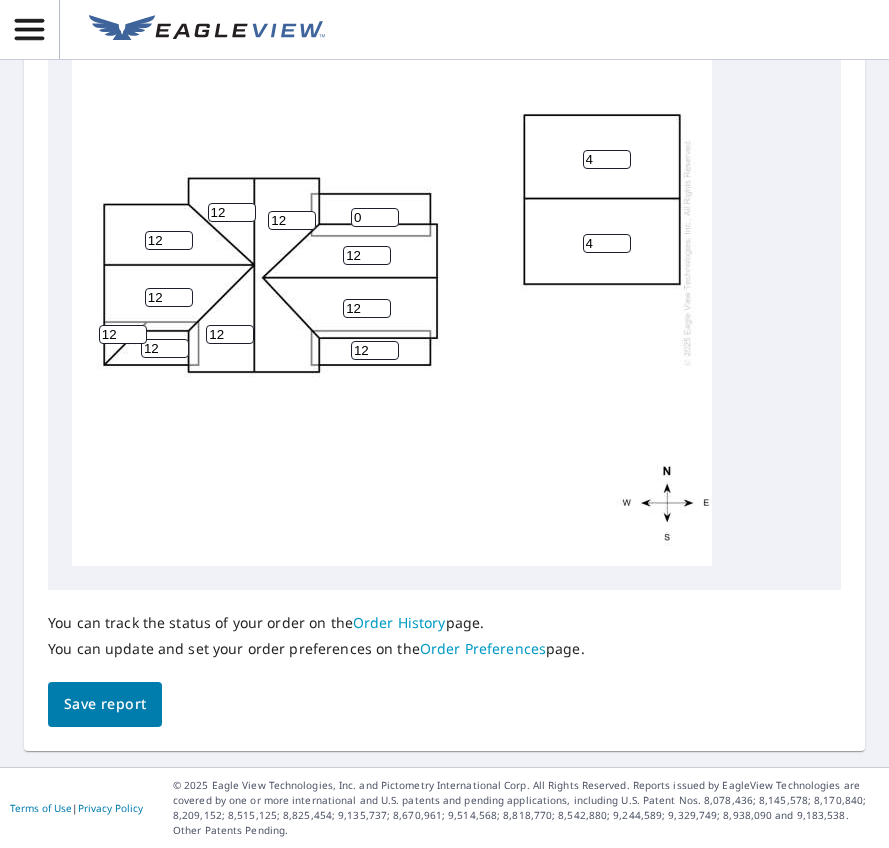 type on "0" 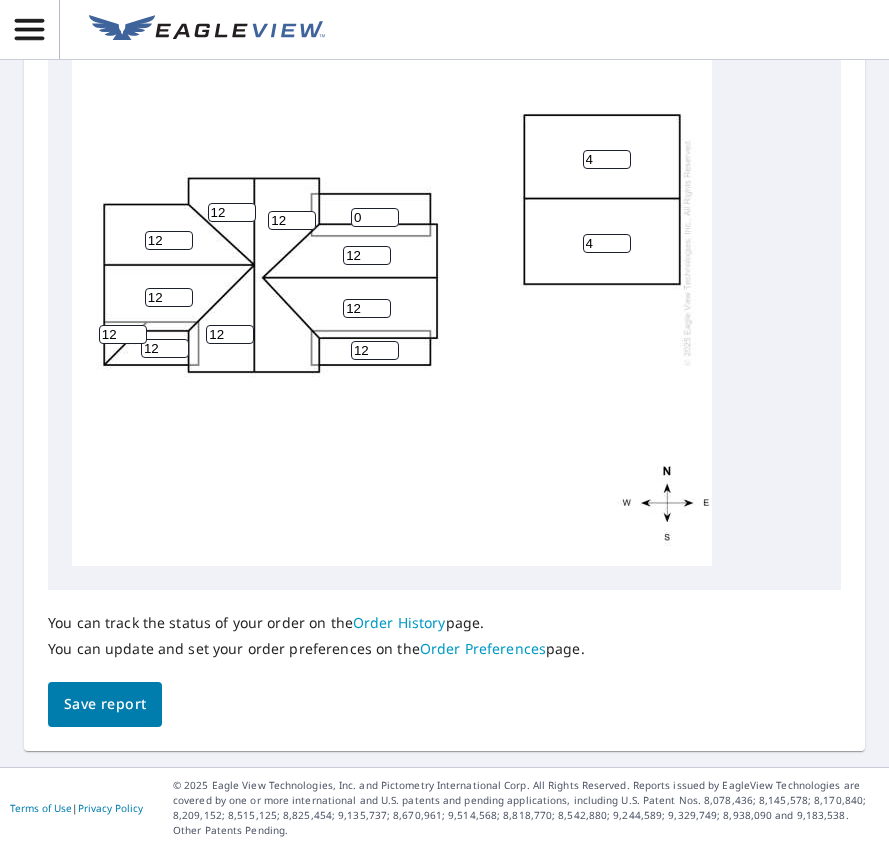 drag, startPoint x: 365, startPoint y: 375, endPoint x: 350, endPoint y: 377, distance: 15.132746 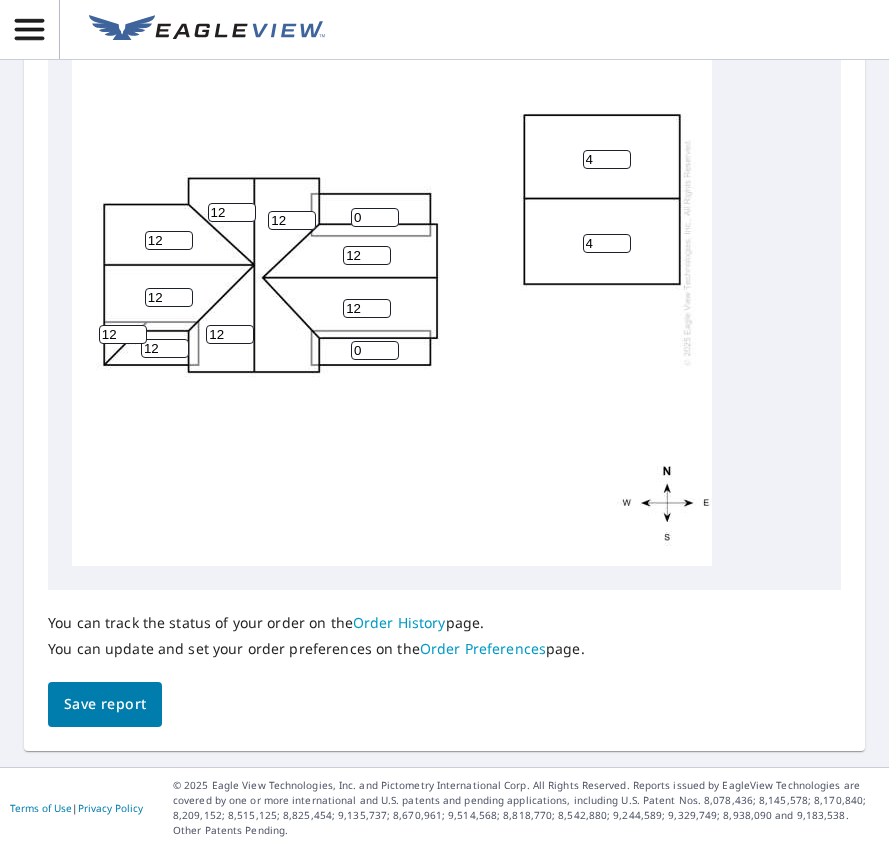 type on "0" 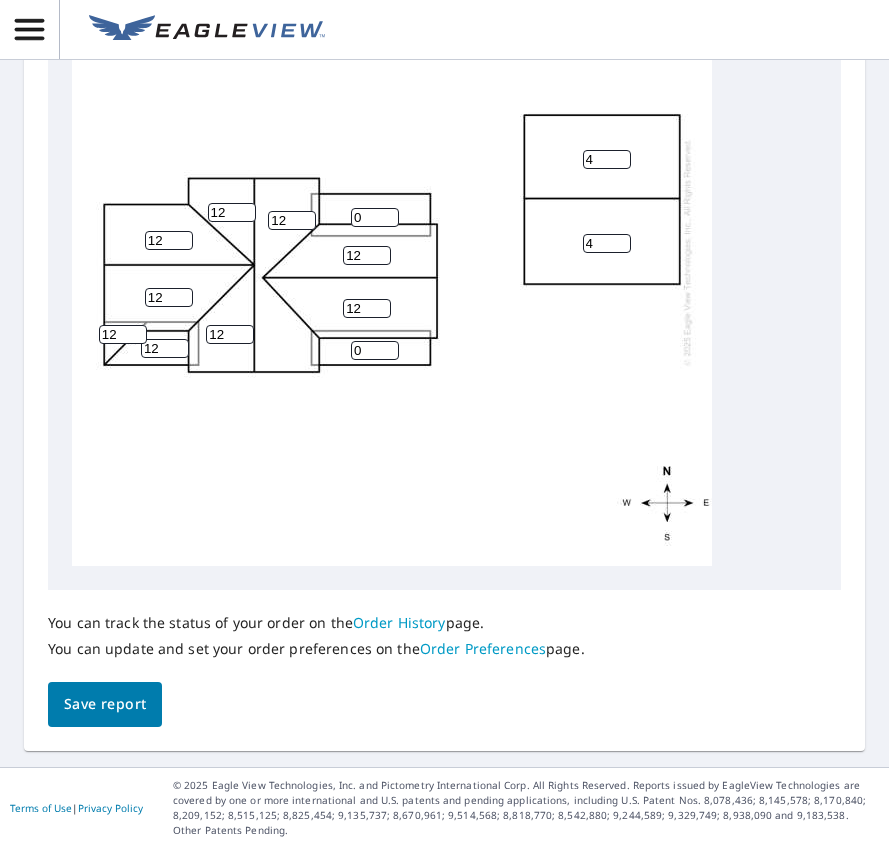 drag, startPoint x: 159, startPoint y: 380, endPoint x: 120, endPoint y: 380, distance: 39 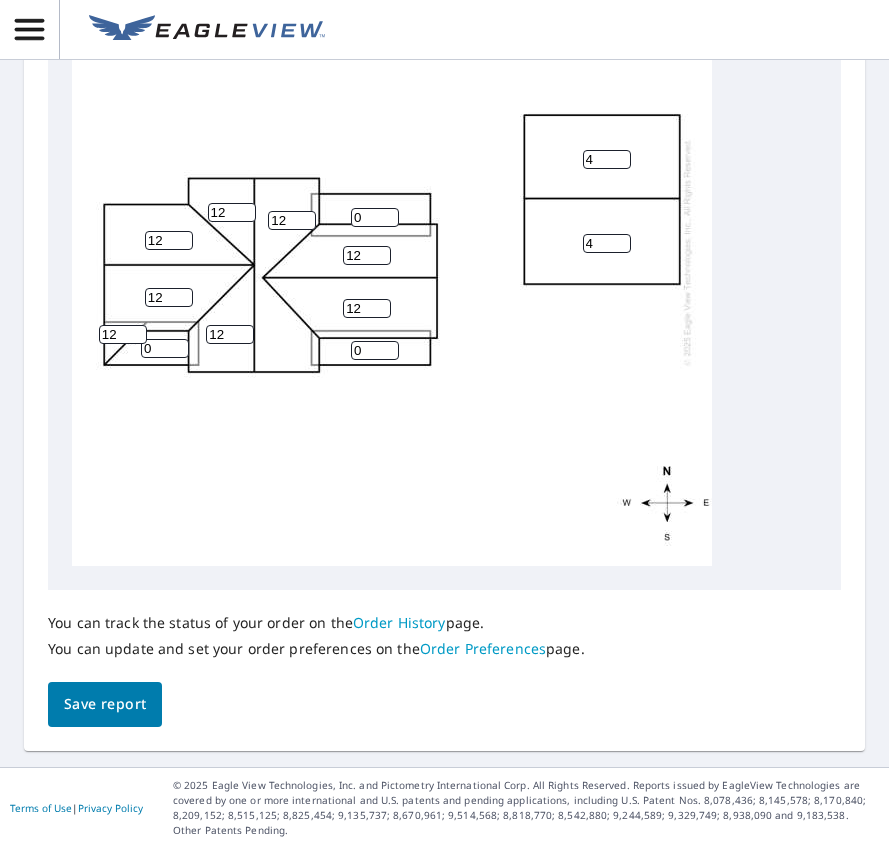 type on "0" 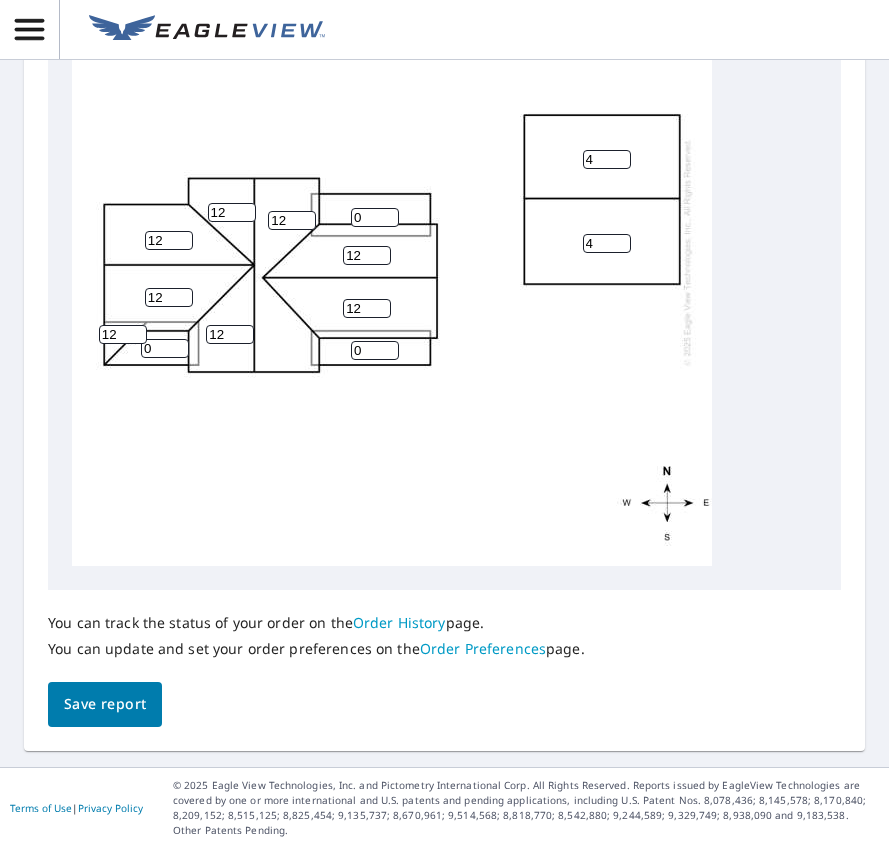 drag, startPoint x: 116, startPoint y: 363, endPoint x: 102, endPoint y: 362, distance: 14.035668 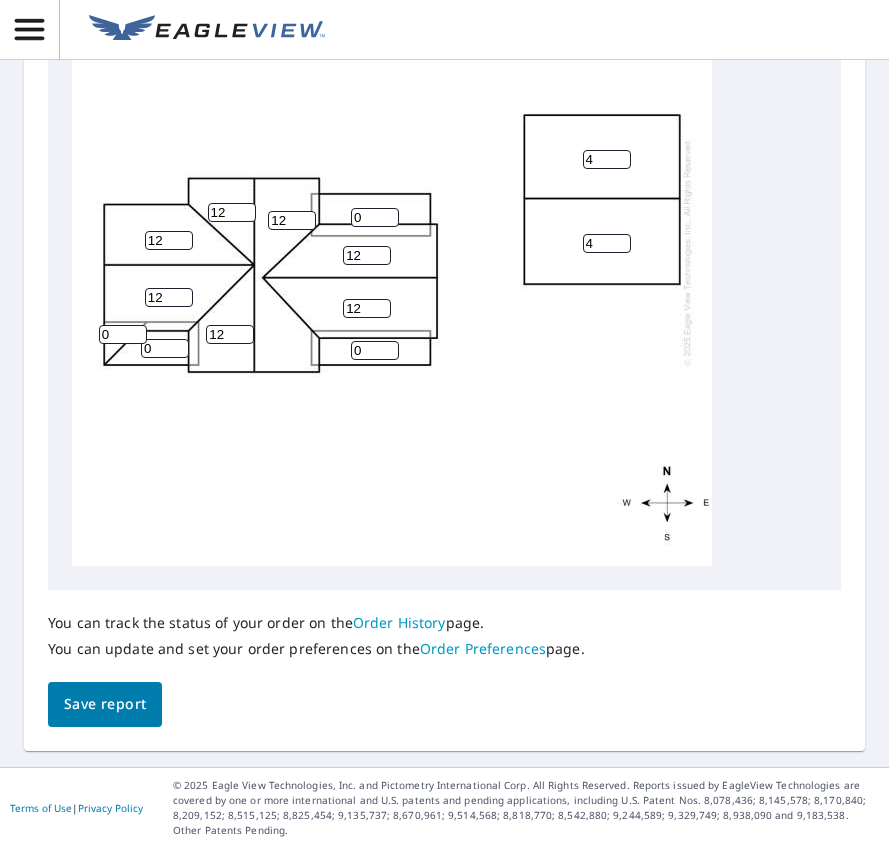 type on "0" 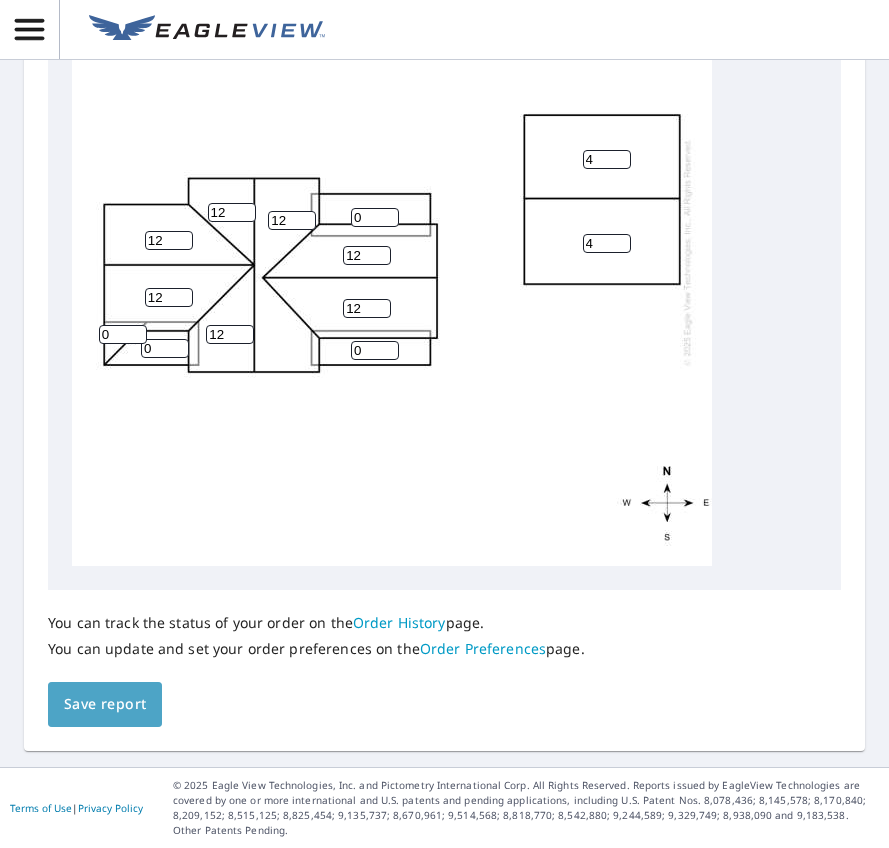 click on "Save report" at bounding box center (105, 704) 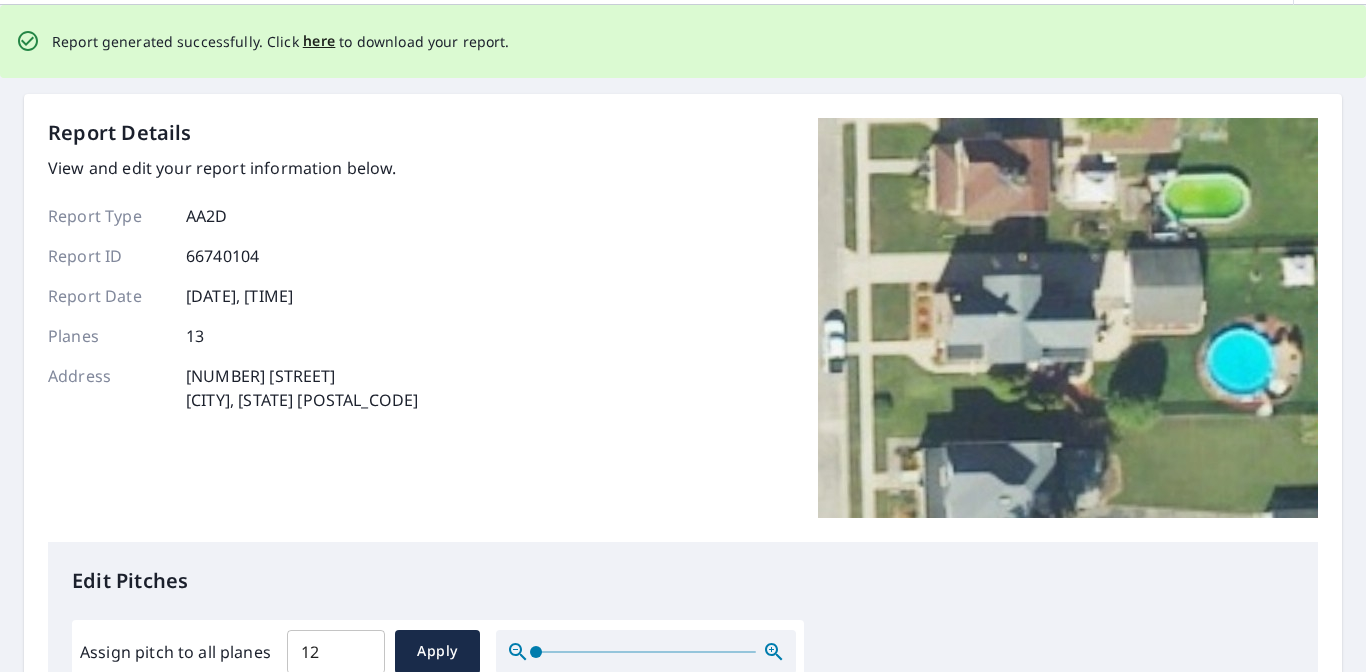 scroll, scrollTop: 0, scrollLeft: 0, axis: both 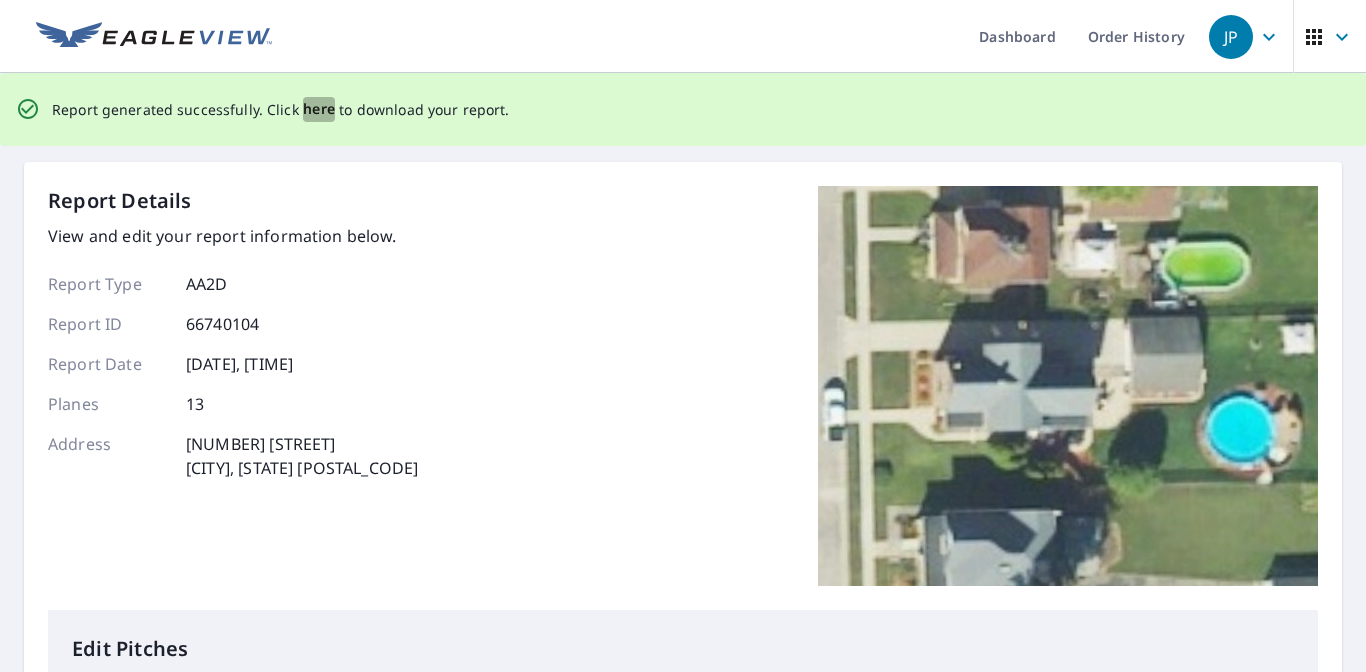 click on "here" at bounding box center [319, 109] 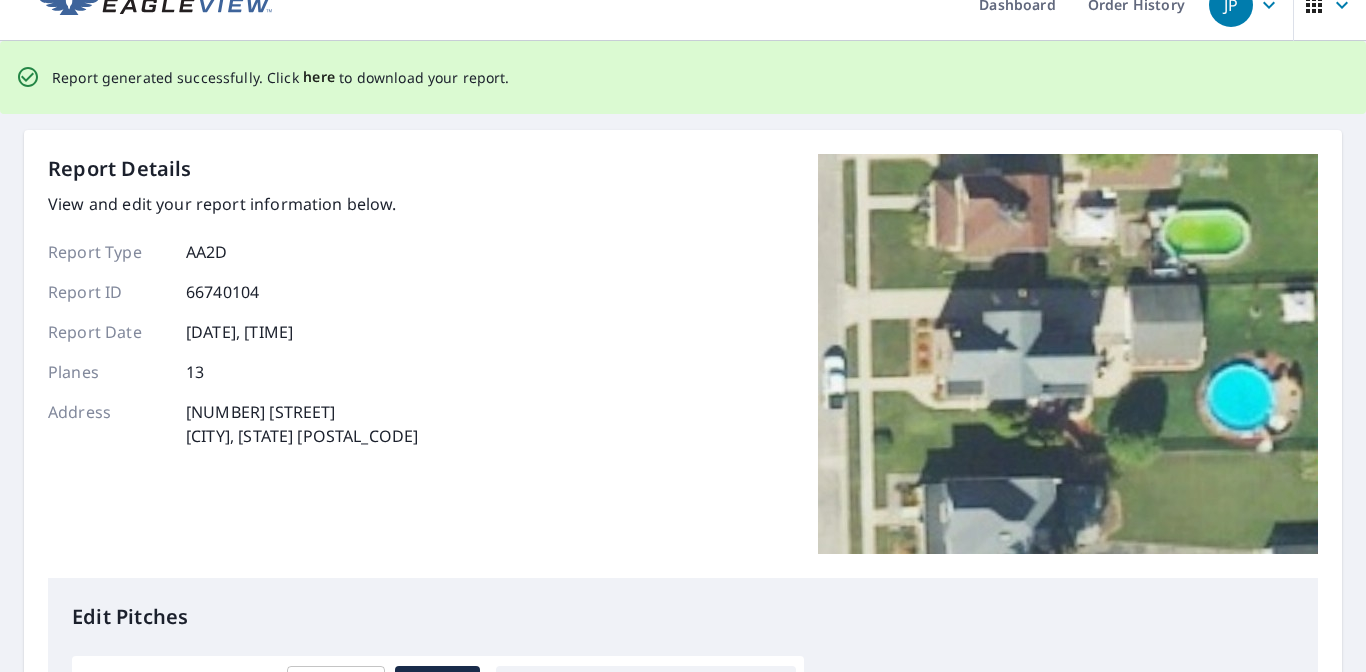 scroll, scrollTop: 0, scrollLeft: 0, axis: both 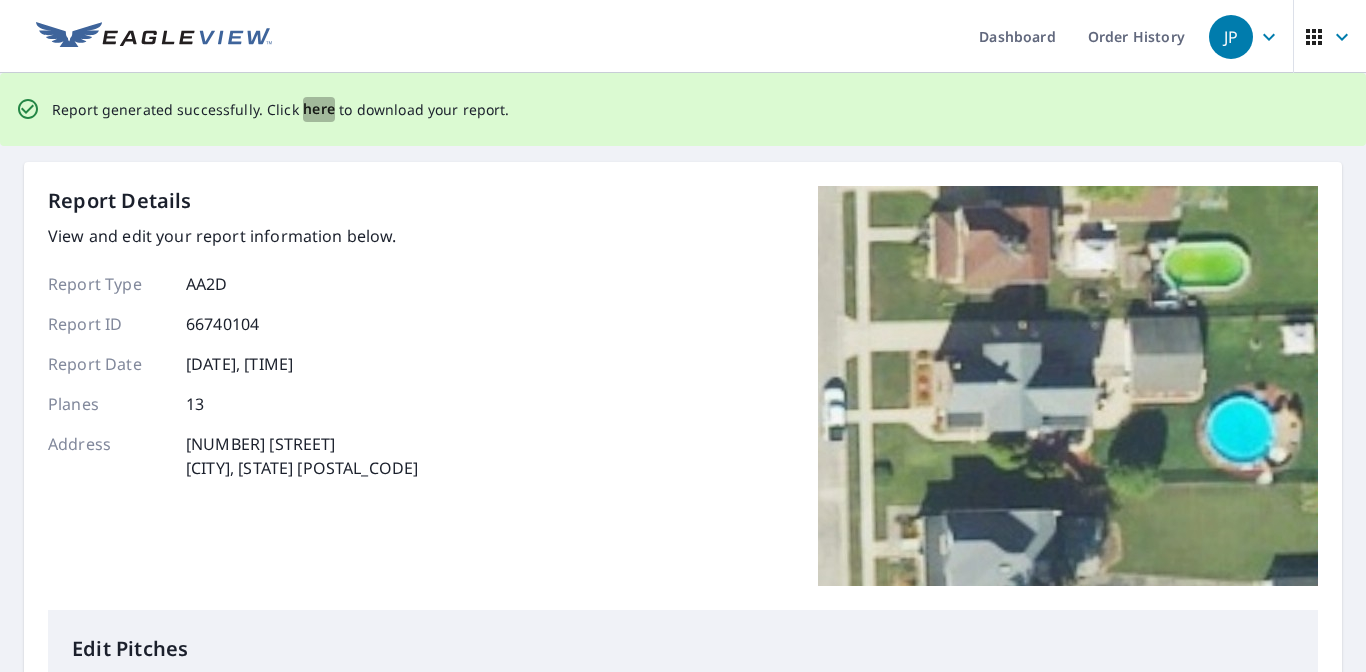 click on "here" at bounding box center [319, 109] 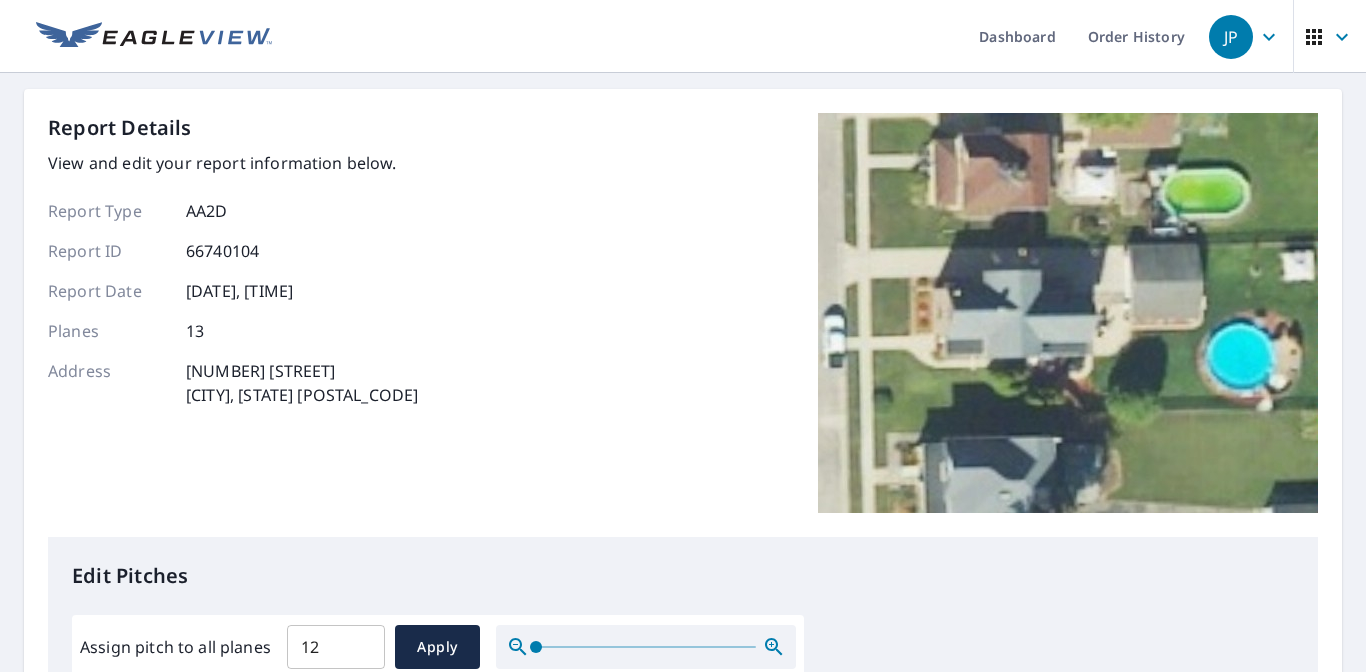 click on "Dashboard Order History" at bounding box center (742, 36) 